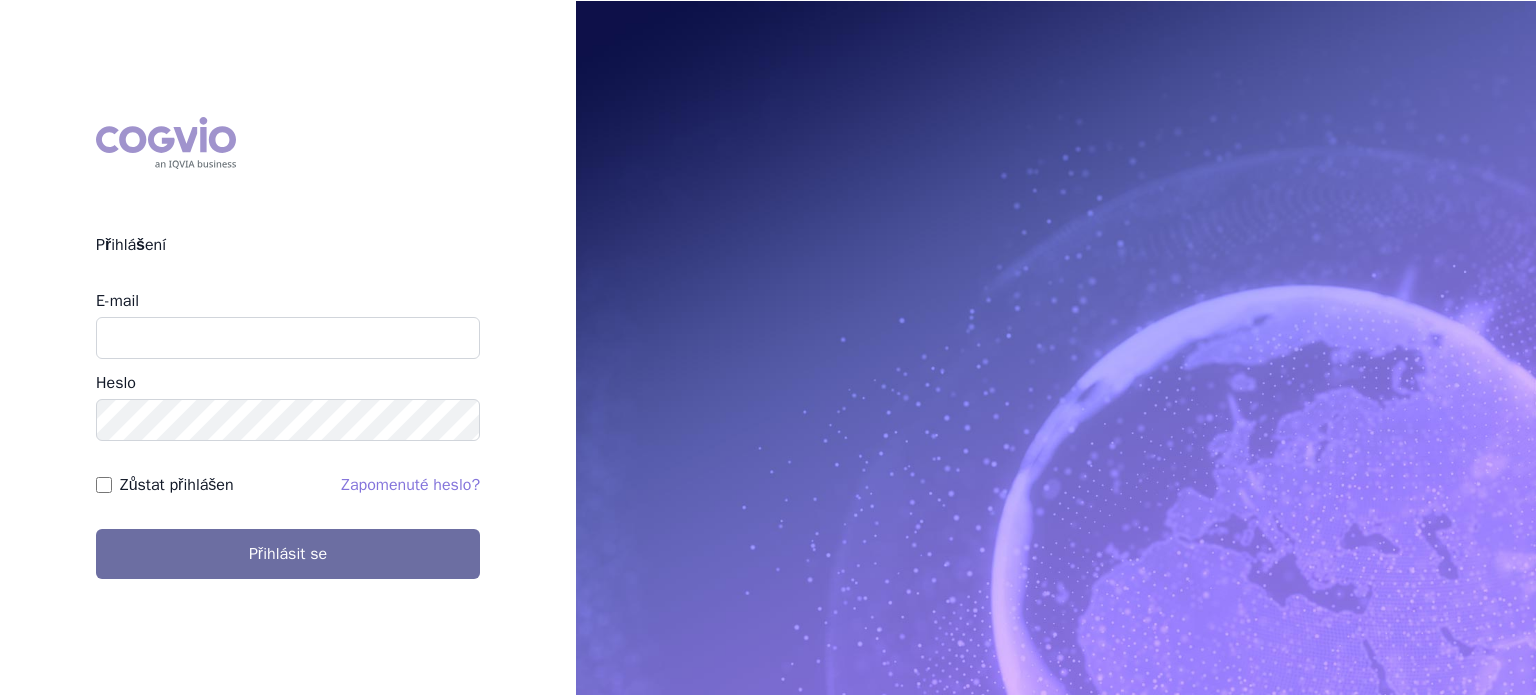 scroll, scrollTop: 0, scrollLeft: 0, axis: both 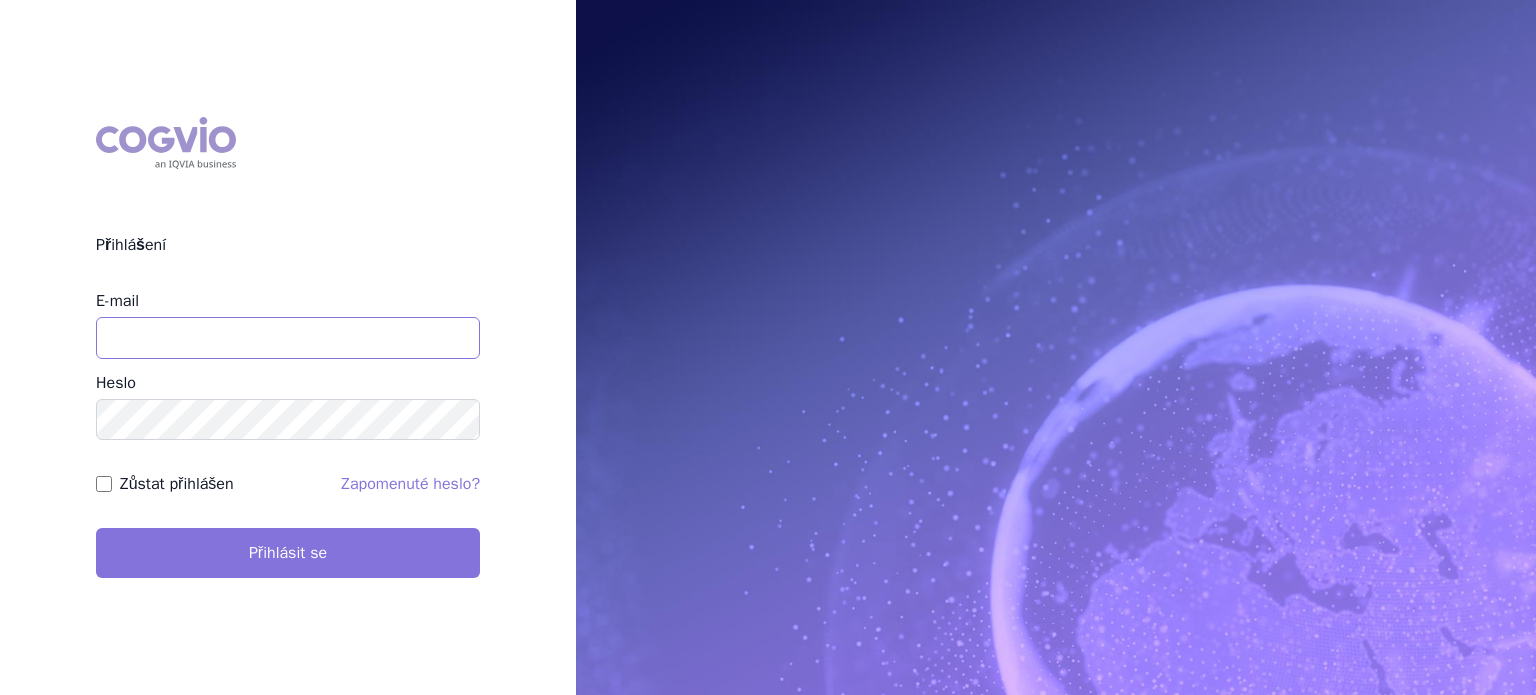 type on "[EMAIL]" 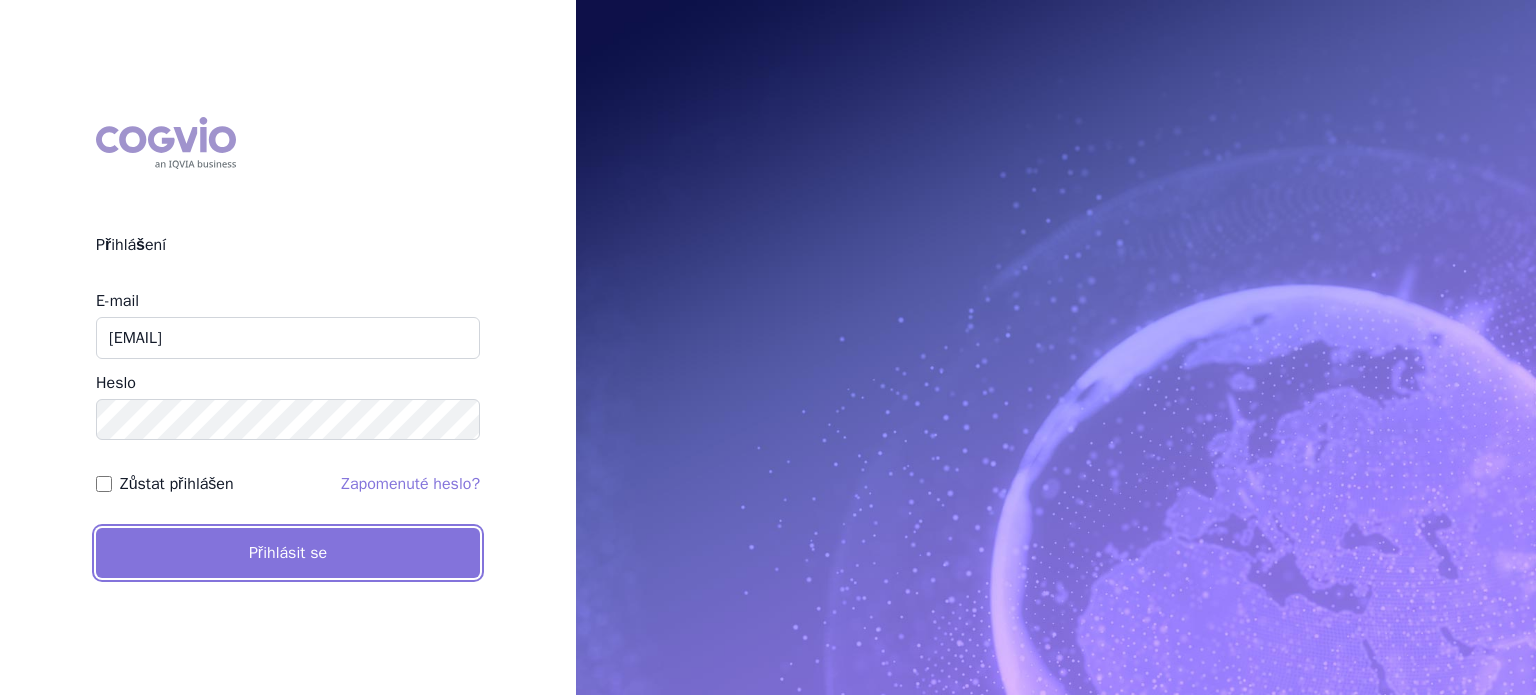 click on "Přihlásit se" at bounding box center [288, 553] 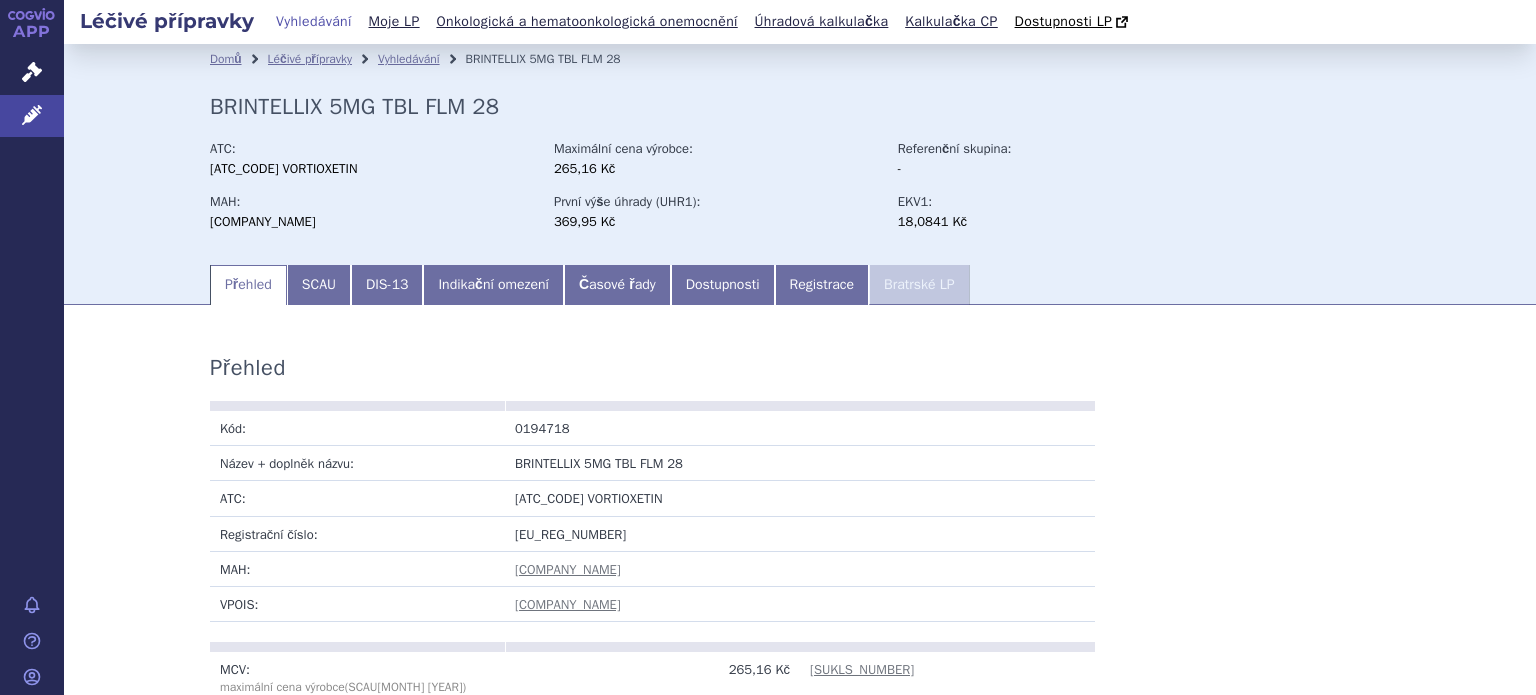 scroll, scrollTop: 0, scrollLeft: 0, axis: both 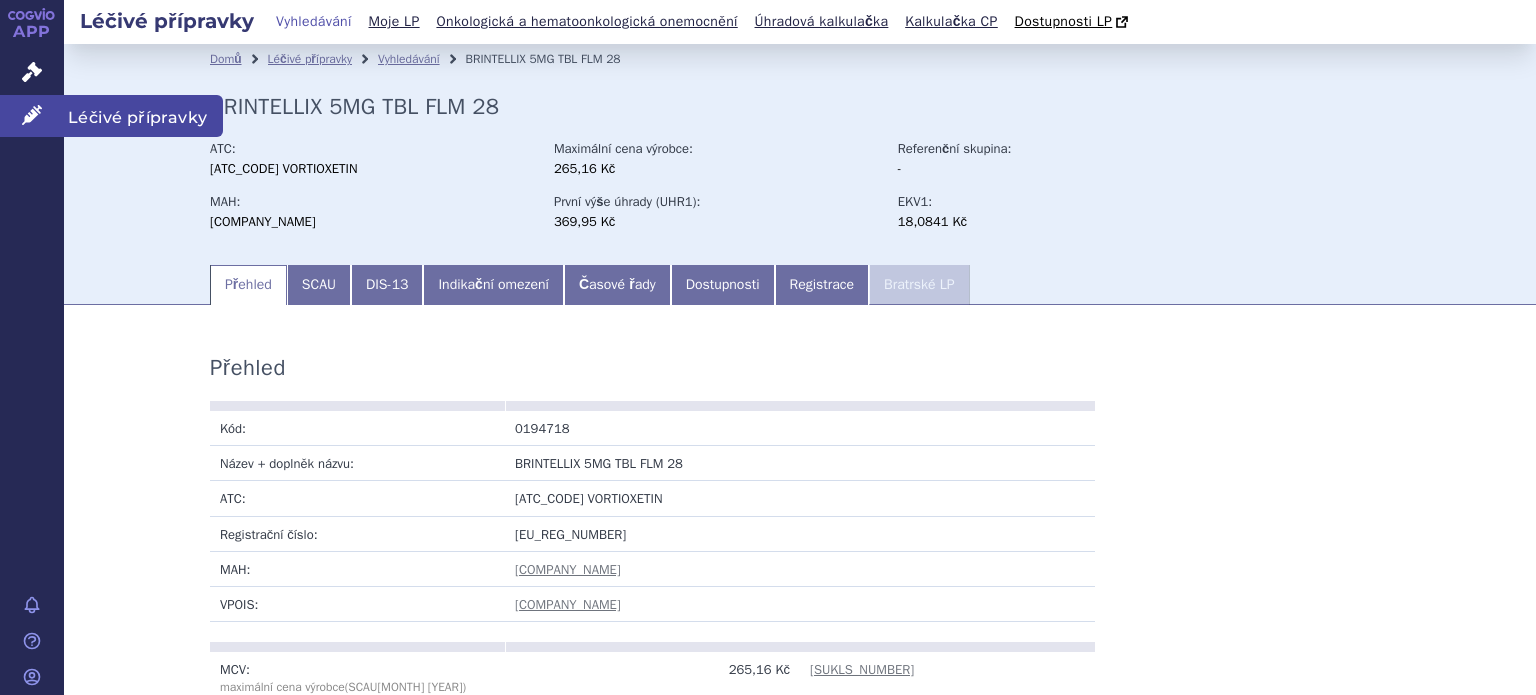 click on "Léčivé přípravky" at bounding box center (32, 116) 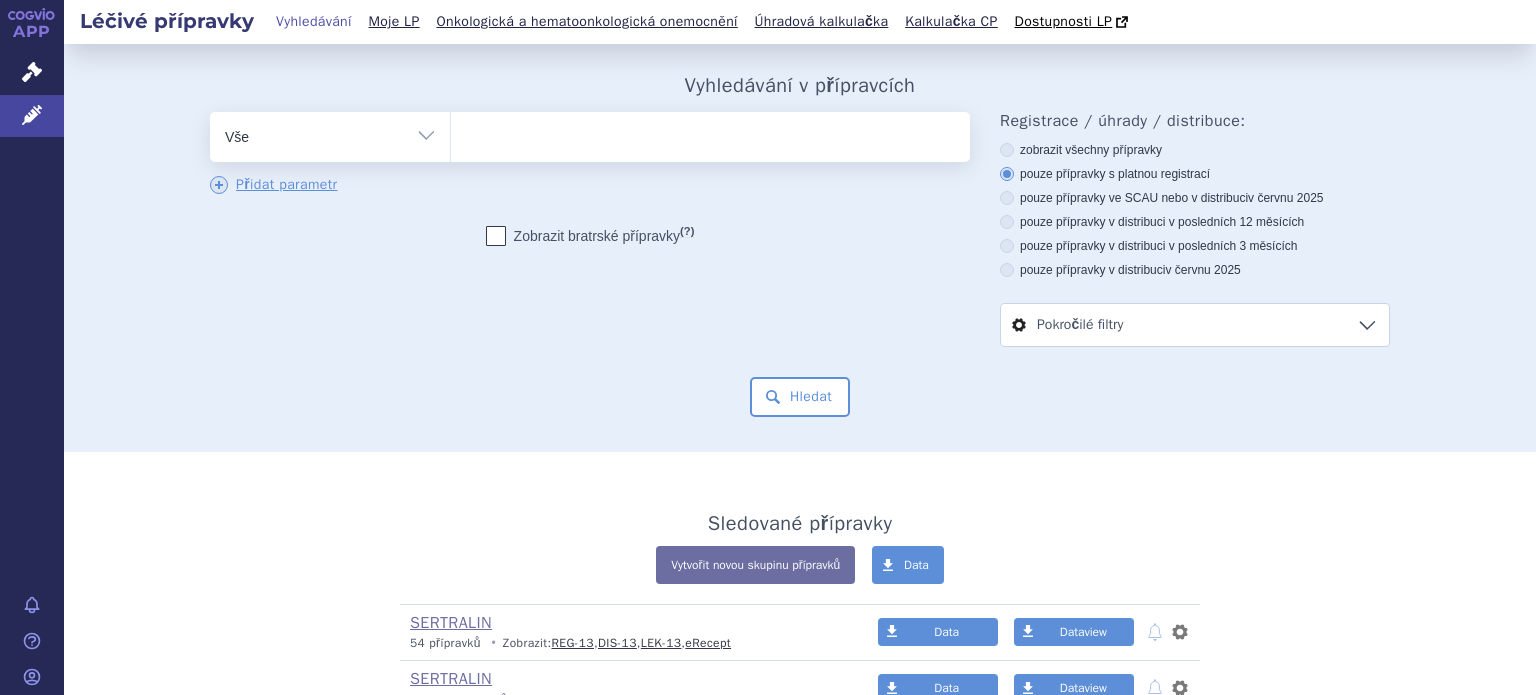 scroll, scrollTop: 0, scrollLeft: 0, axis: both 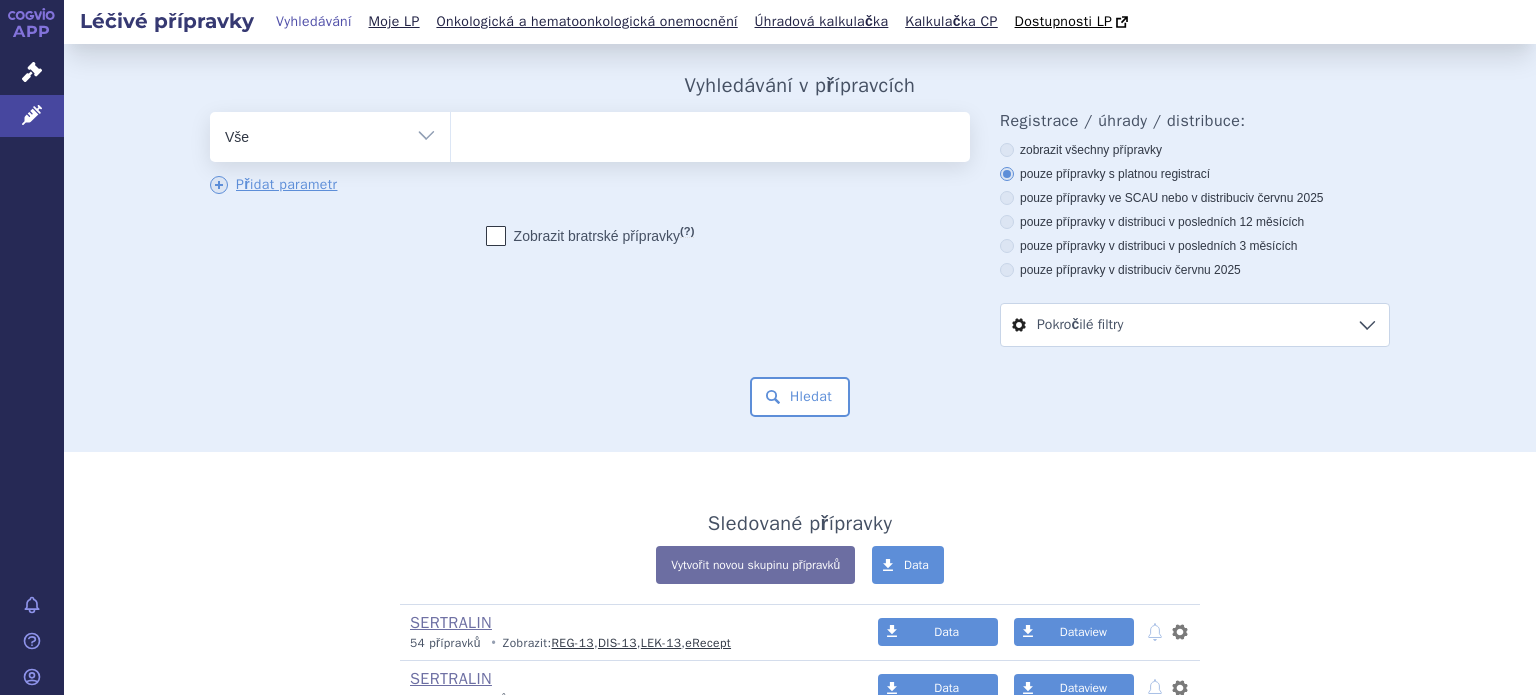 drag, startPoint x: 320, startPoint y: 131, endPoint x: 323, endPoint y: 155, distance: 24.186773 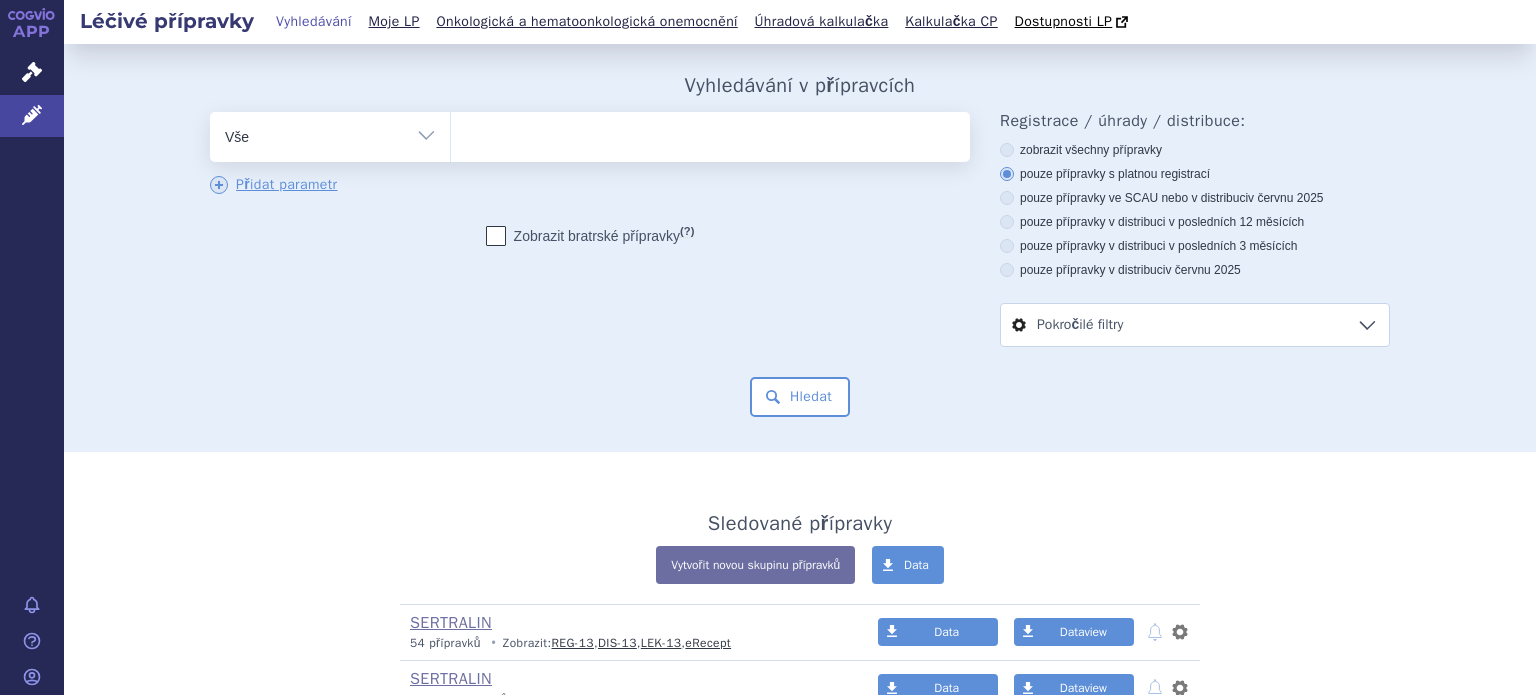 select on "filter-atc-group" 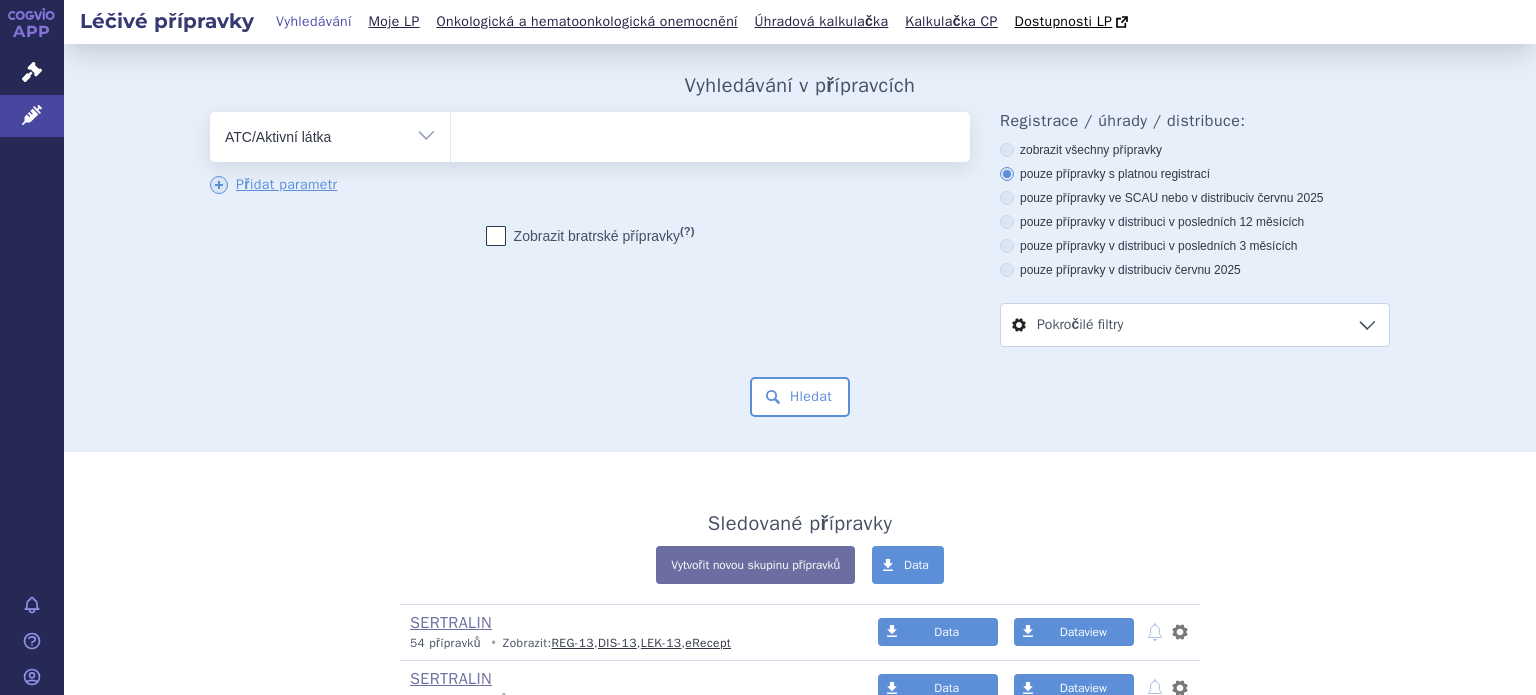click on "Vše
Přípravek/SUKL kód
MAH
VPOIS
ATC/Aktivní látka
Léková forma
Síla" at bounding box center [330, 134] 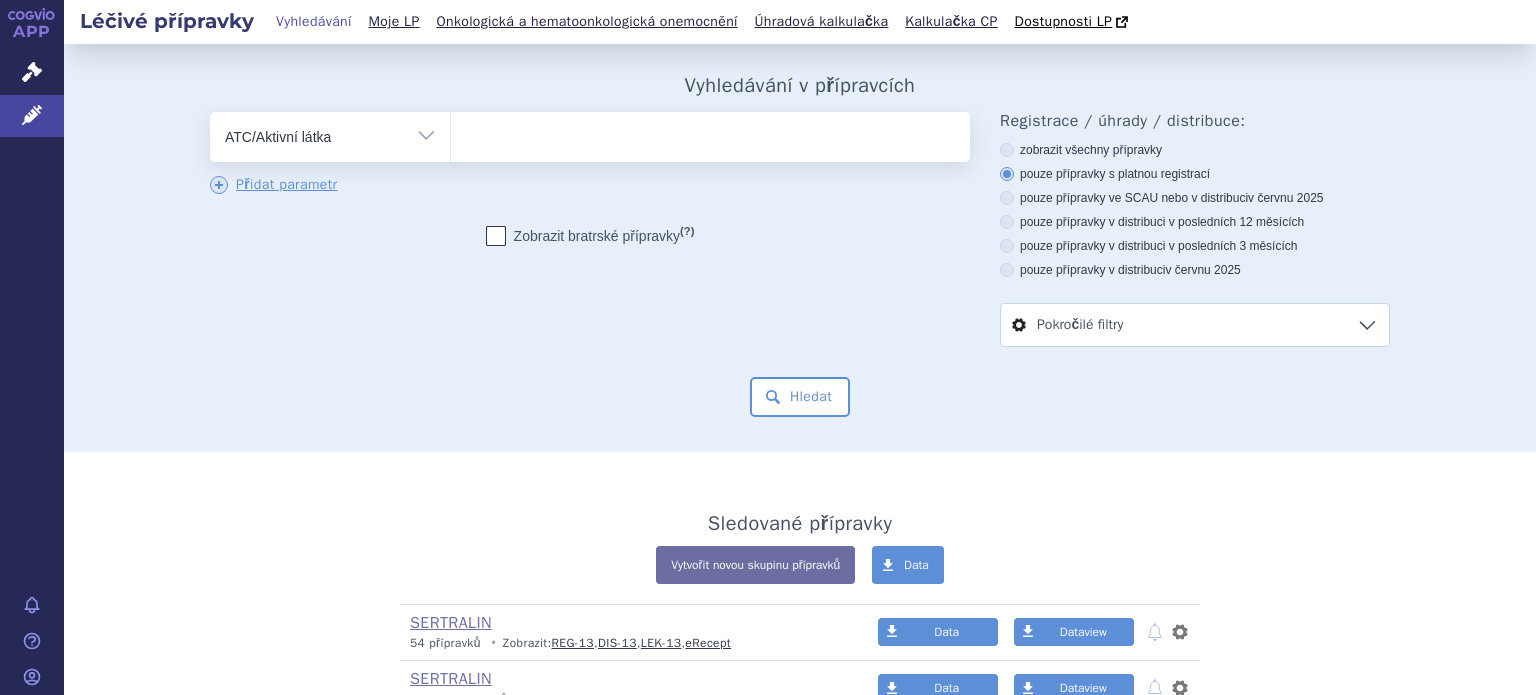 click on "odstranit
Vše
Přípravek/SUKL kód
MAH
VPOIS
ATC/Aktivní látka" at bounding box center (590, 154) 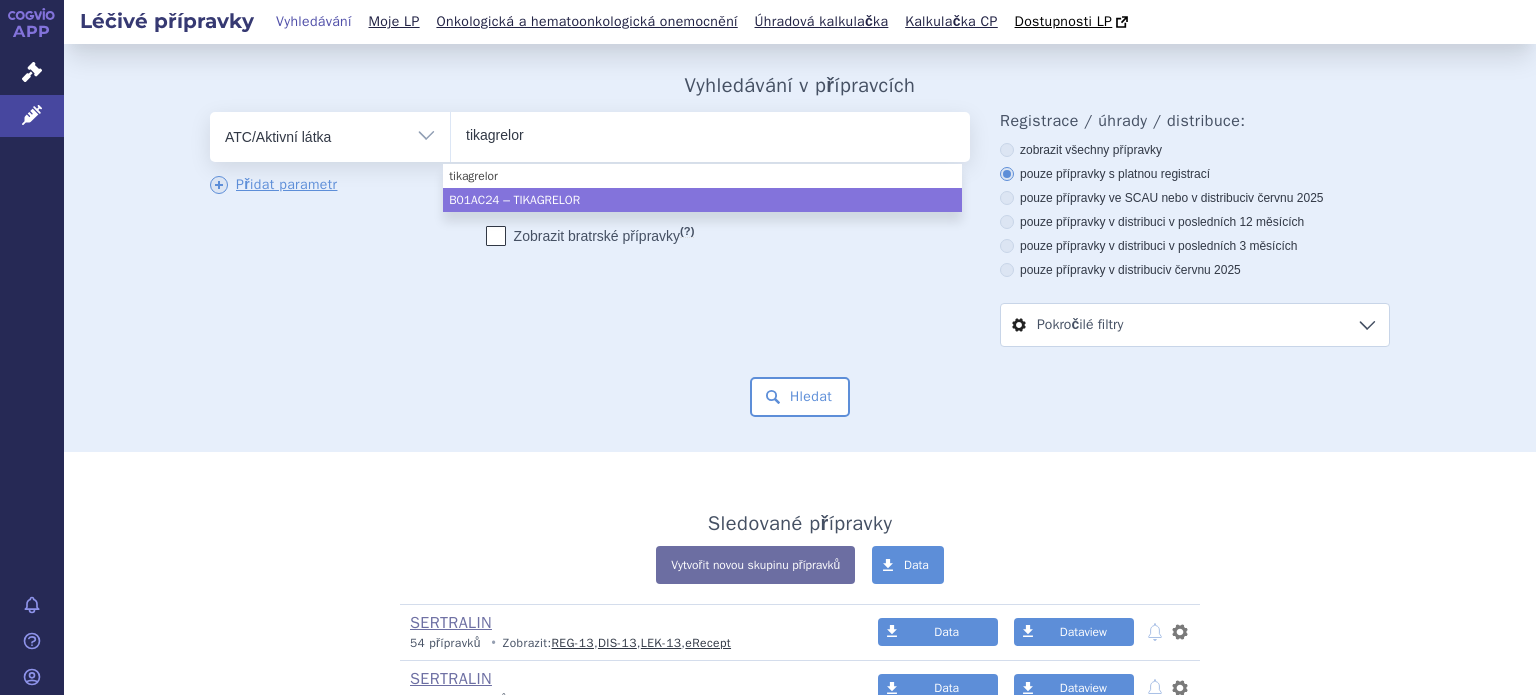 type on "tikagrelor" 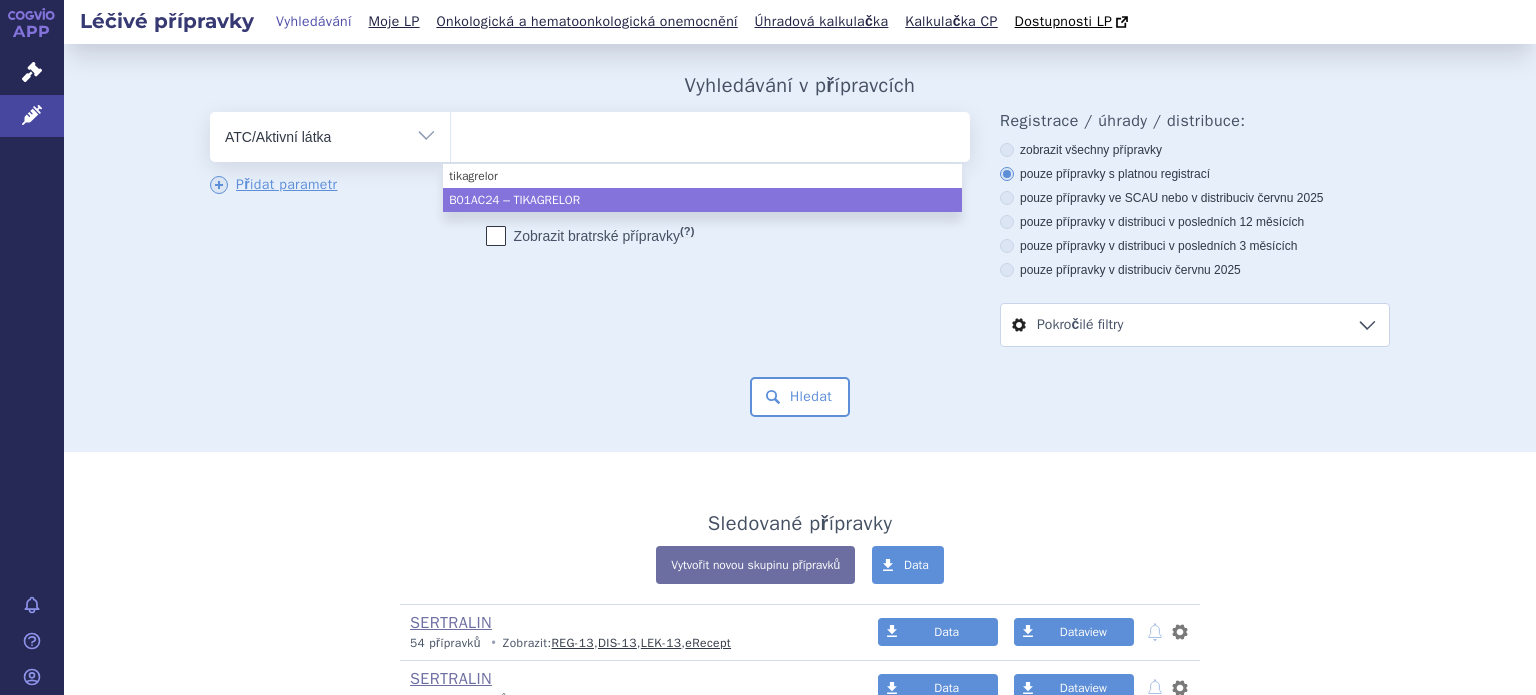 select on "B01AC24" 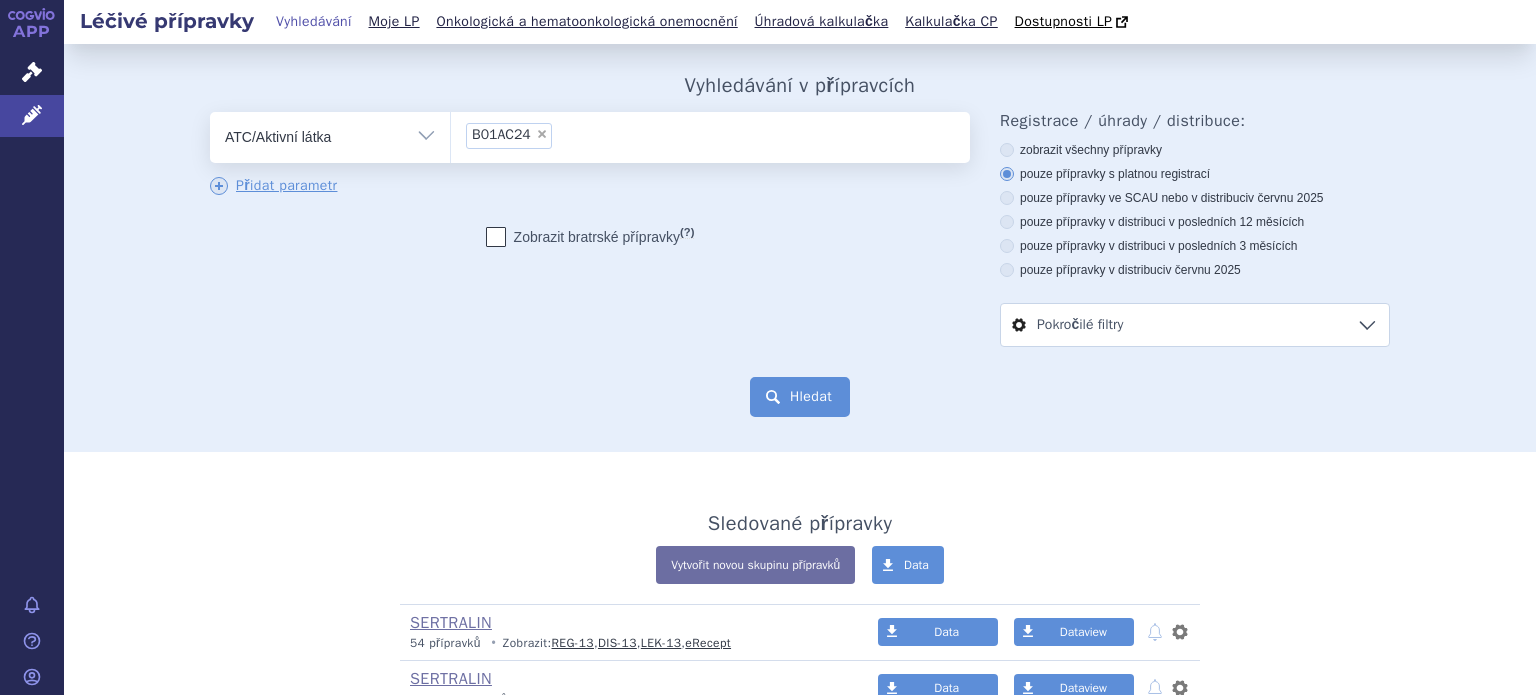 click on "Hledat" at bounding box center (800, 397) 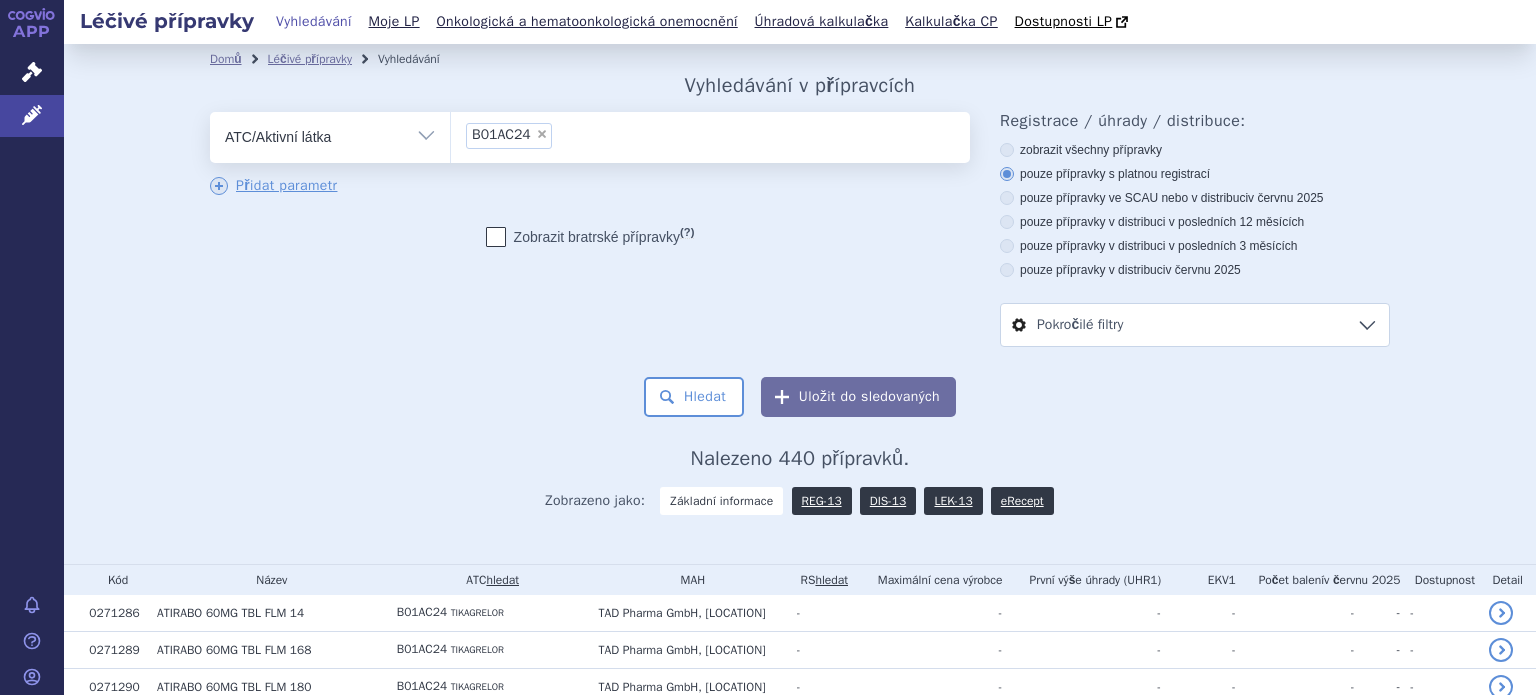 scroll, scrollTop: 0, scrollLeft: 0, axis: both 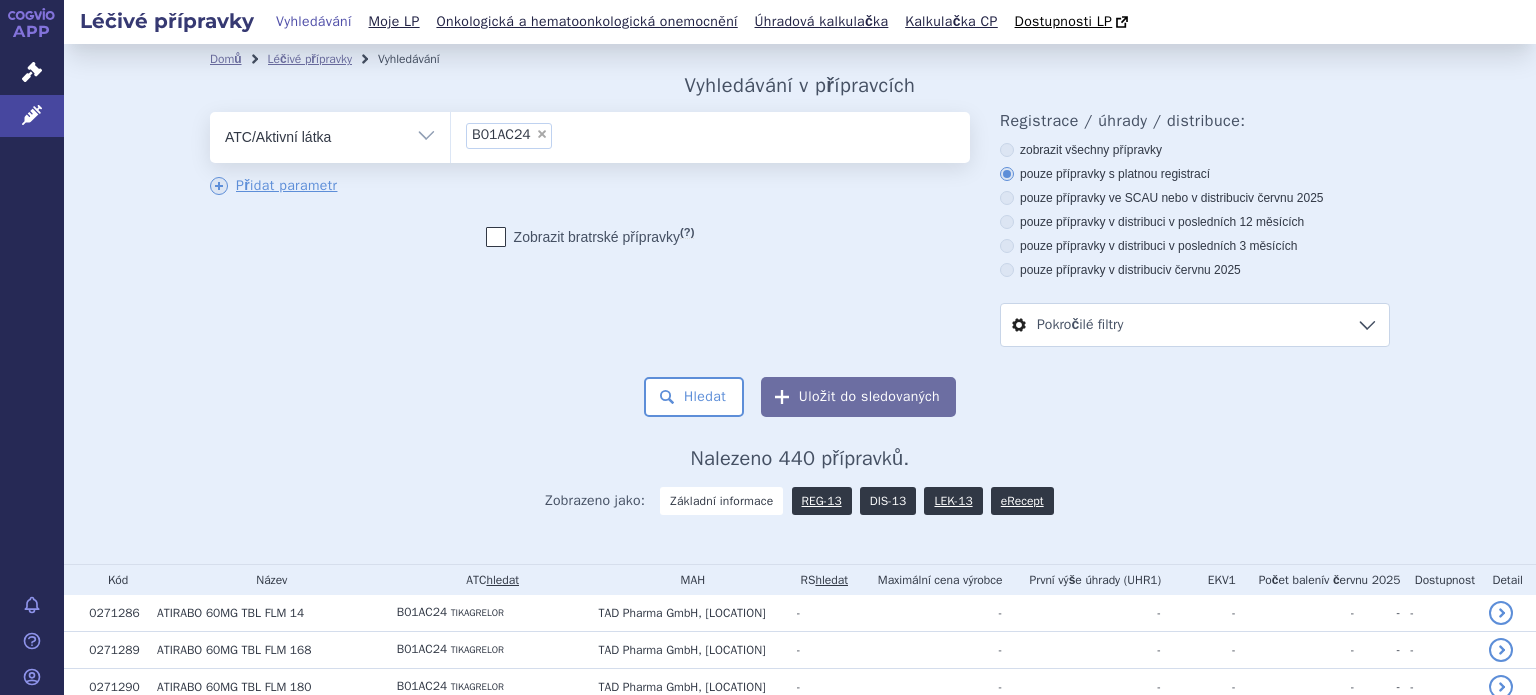 click on "DIS-13" at bounding box center (888, 501) 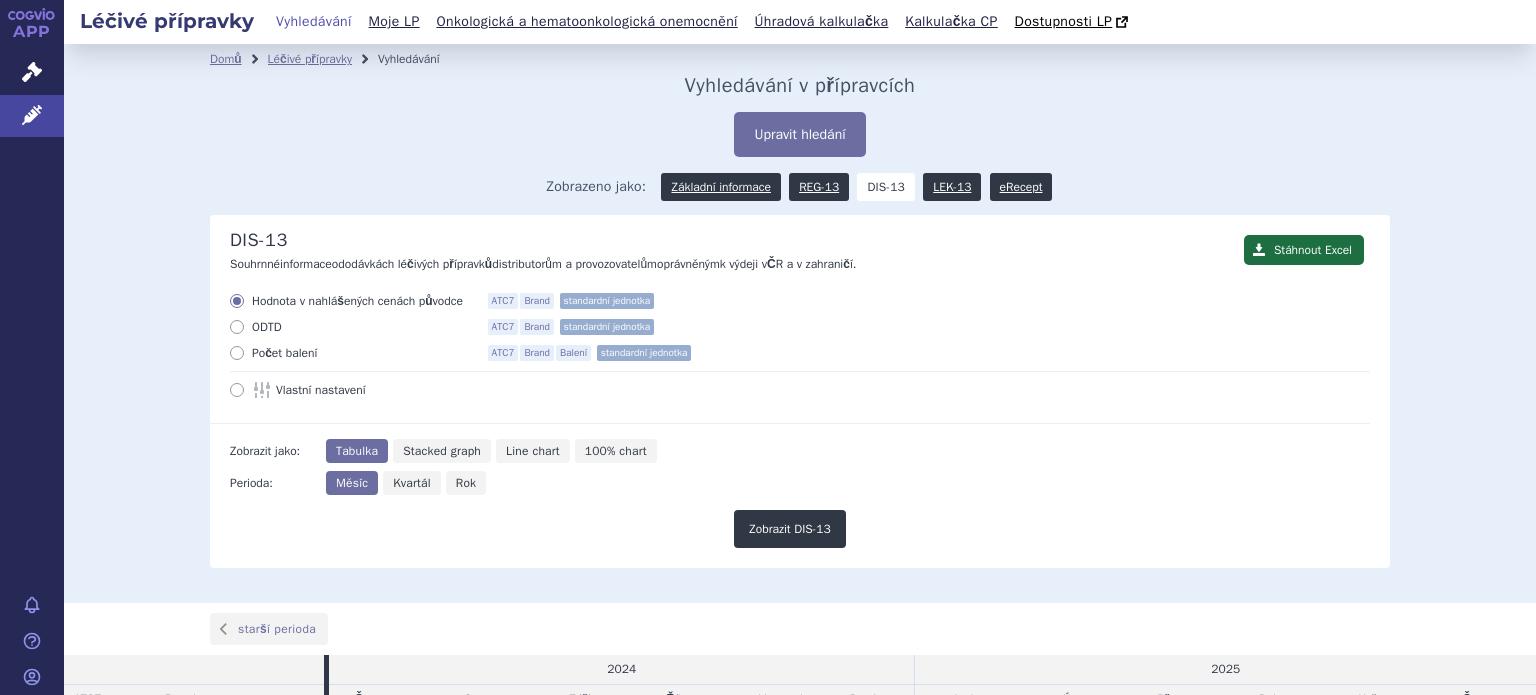 scroll, scrollTop: 0, scrollLeft: 0, axis: both 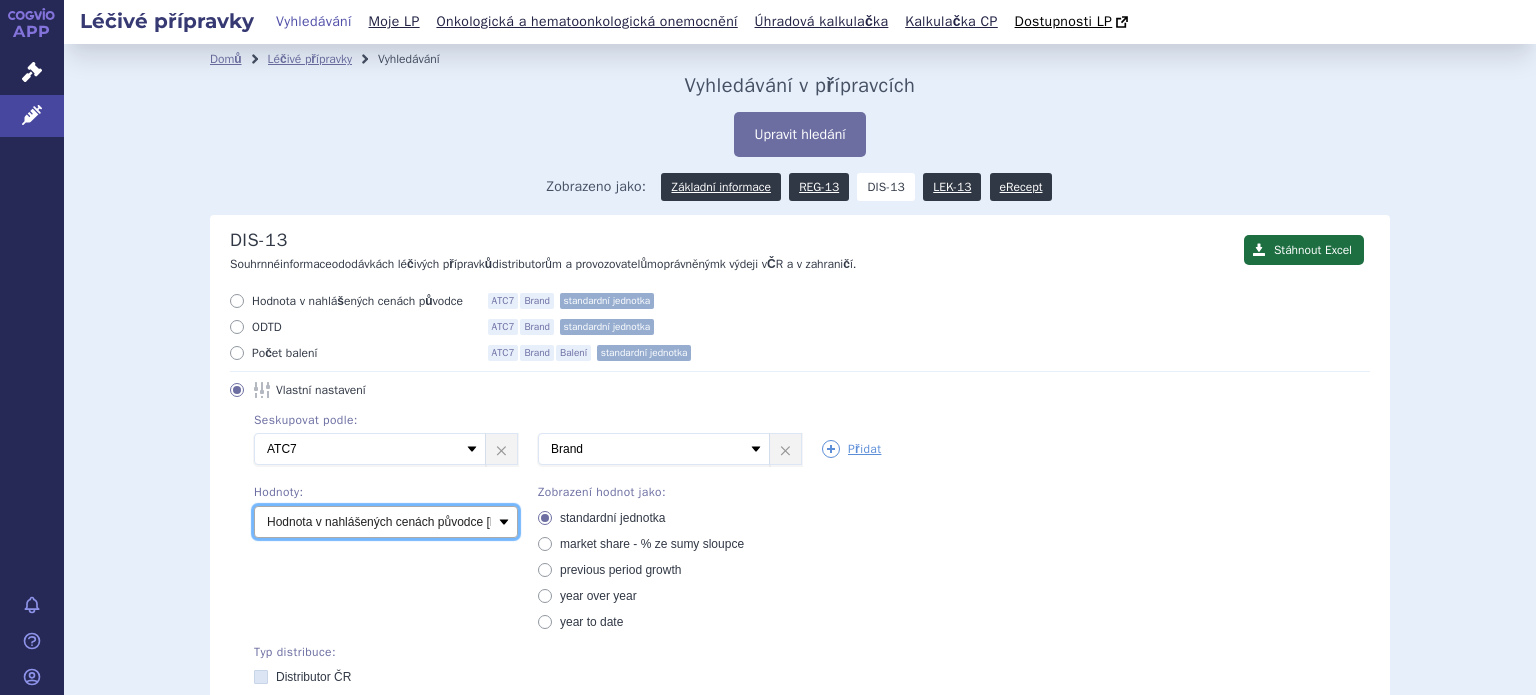 click on "Počet balení
Hodnota v nahlášených cenách původce [DIS-13]
Hodnota v maximálních cenách původce (MCV) [SCAU/SCUP]
Hodnota v maximálních úhradách (UHR1) [SCAU]
Hodnota v maximálních finálních cenách [SCAU]
ODTD [SCAU]
DDD [DIS-13/SCAU/SCUP]" at bounding box center [386, 522] 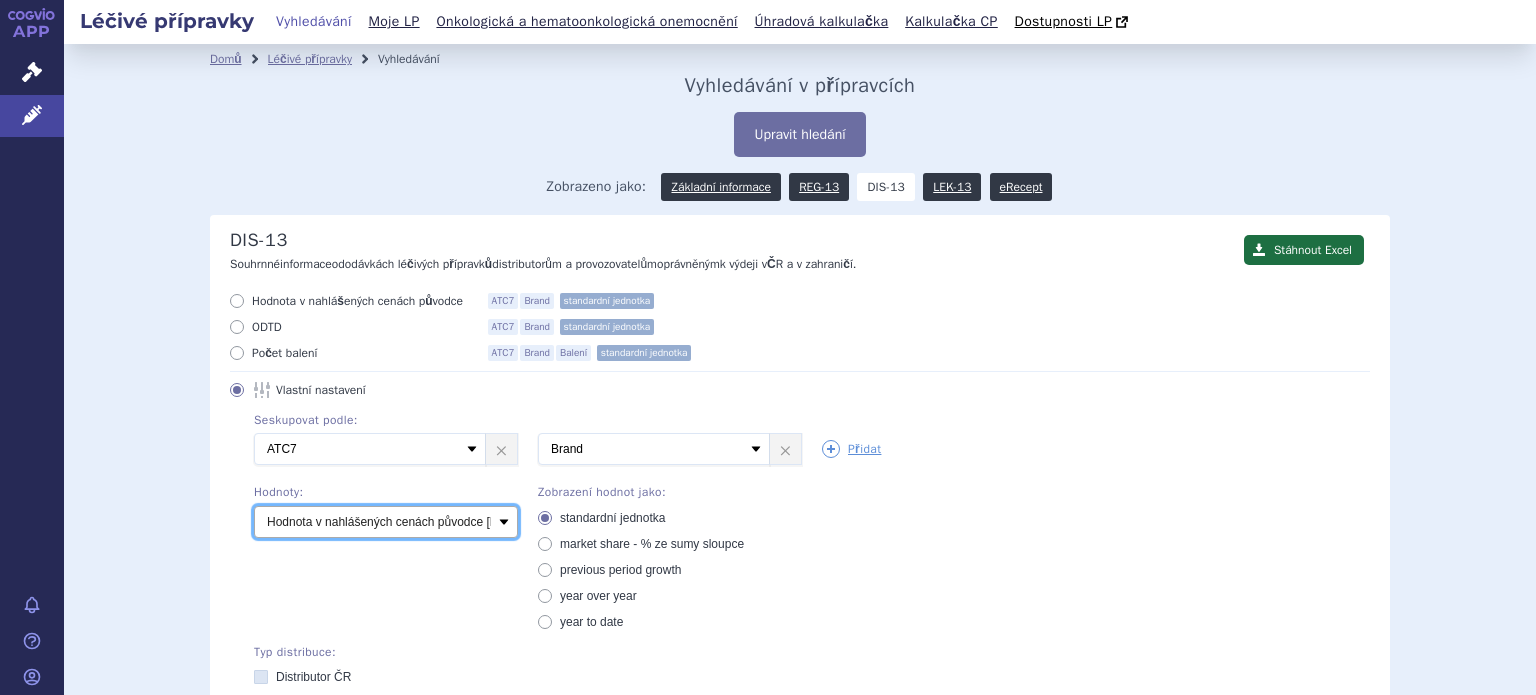 select on "packages" 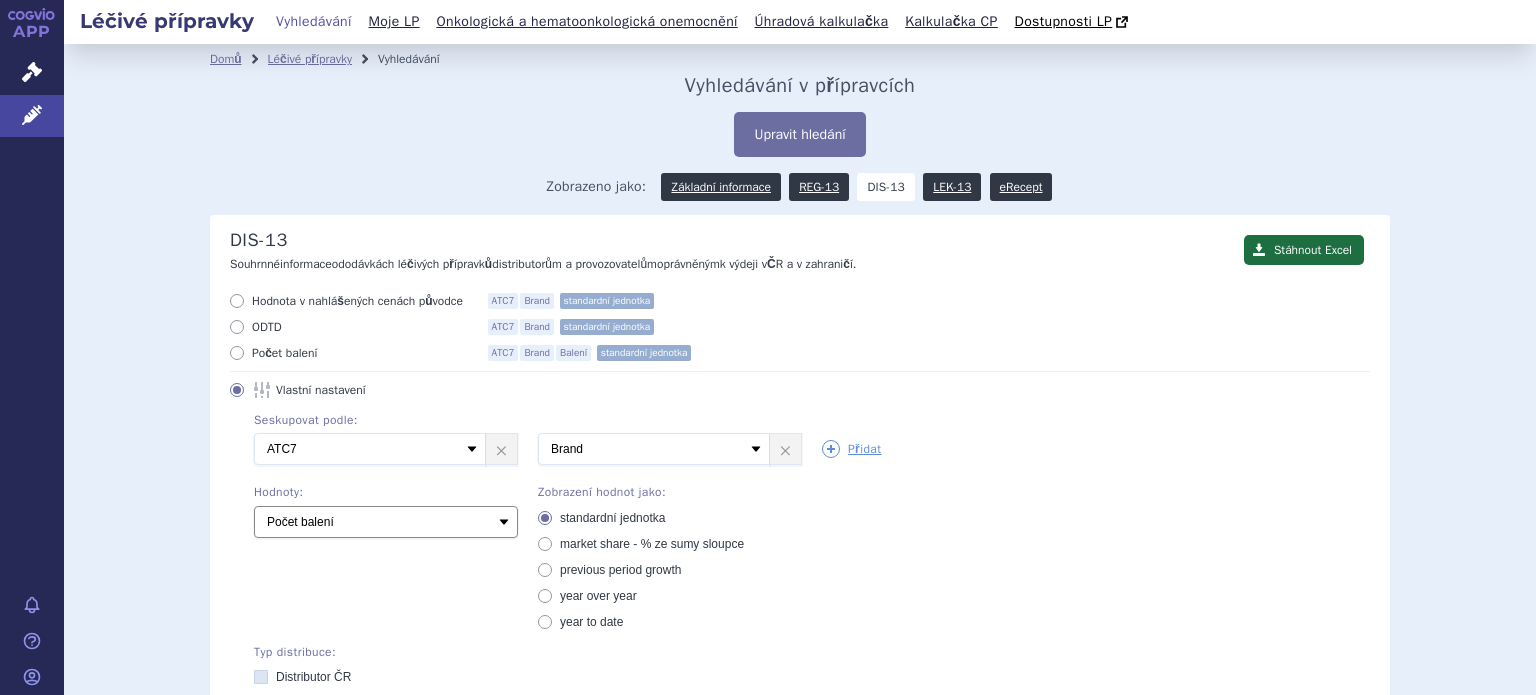 click on "Počet balení
Hodnota v nahlášených cenách původce [DIS-13]
Hodnota v maximálních cenách původce (MCV) [SCAU/SCUP]
Hodnota v maximálních úhradách (UHR1) [SCAU]
Hodnota v maximálních finálních cenách [SCAU]
ODTD [SCAU]
DDD [DIS-13/SCAU/SCUP]" at bounding box center (386, 522) 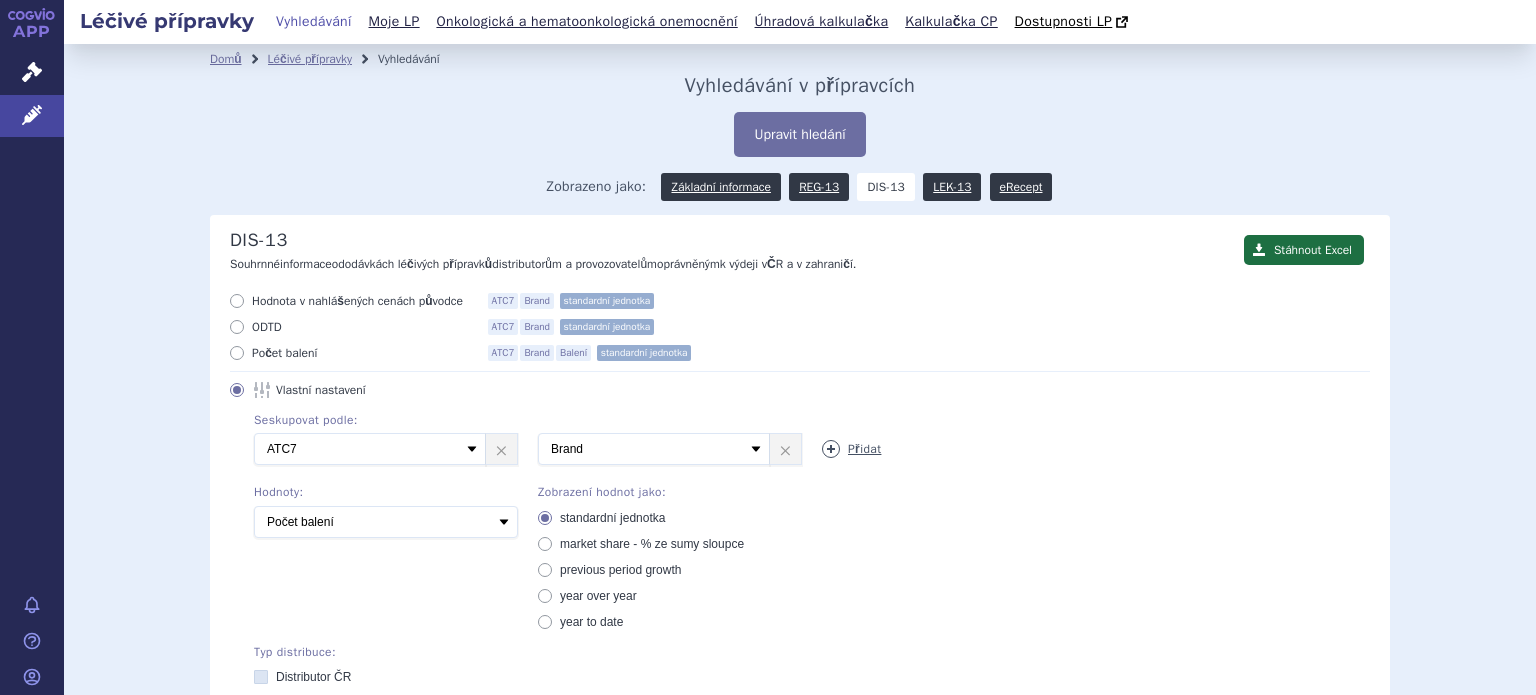 click at bounding box center (831, 449) 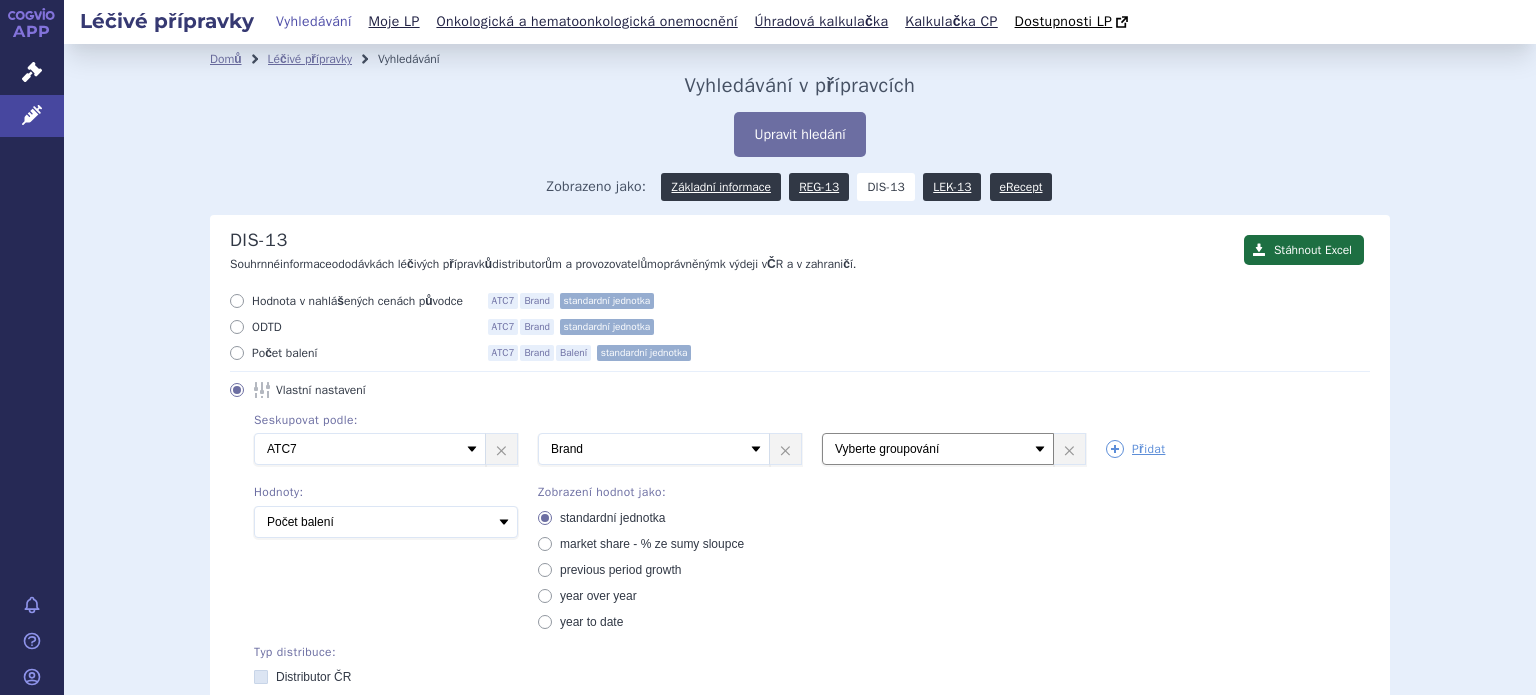 click on "Vyberte groupování
ATC3
ATC5
ATC7
Brand
Balení
SÚKL kód
MAH
VPOIS
Referenční skupina
Typ distribuce" at bounding box center [938, 449] 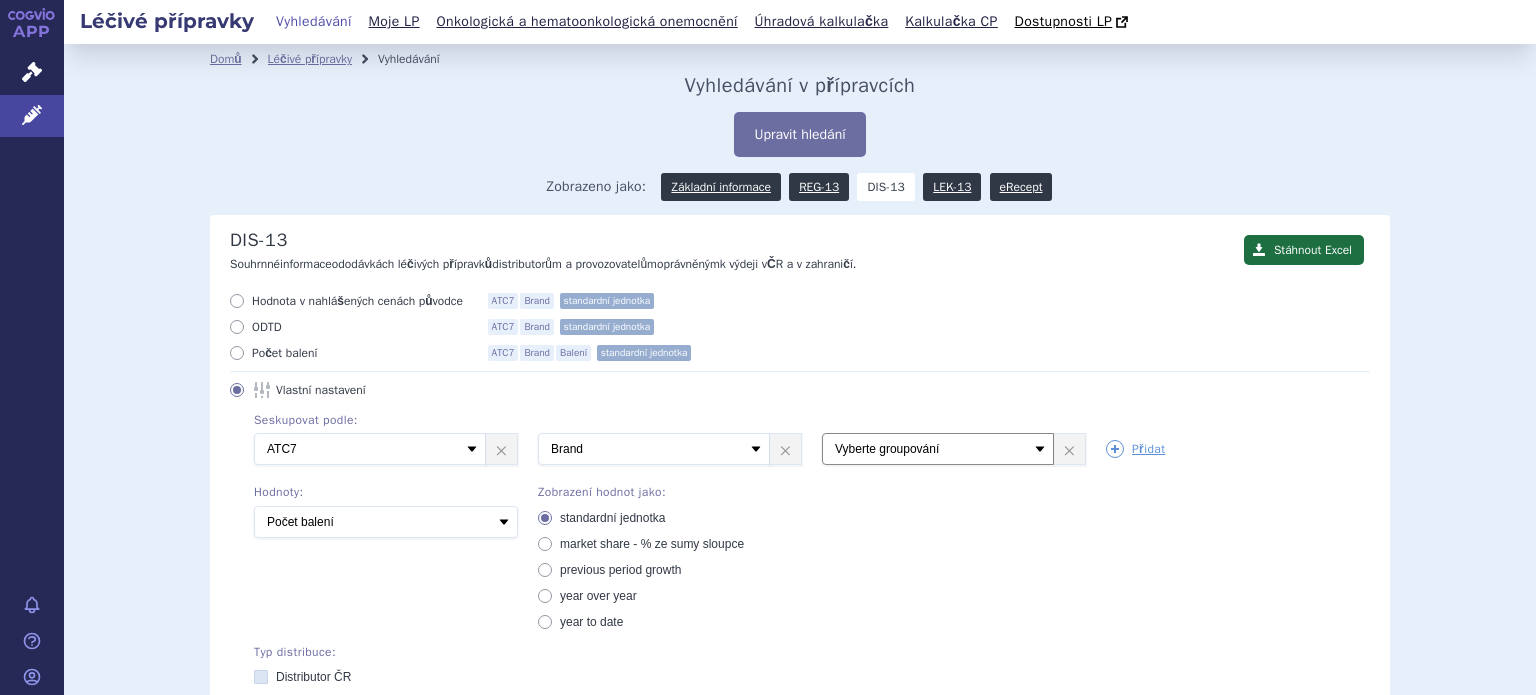 select on "package" 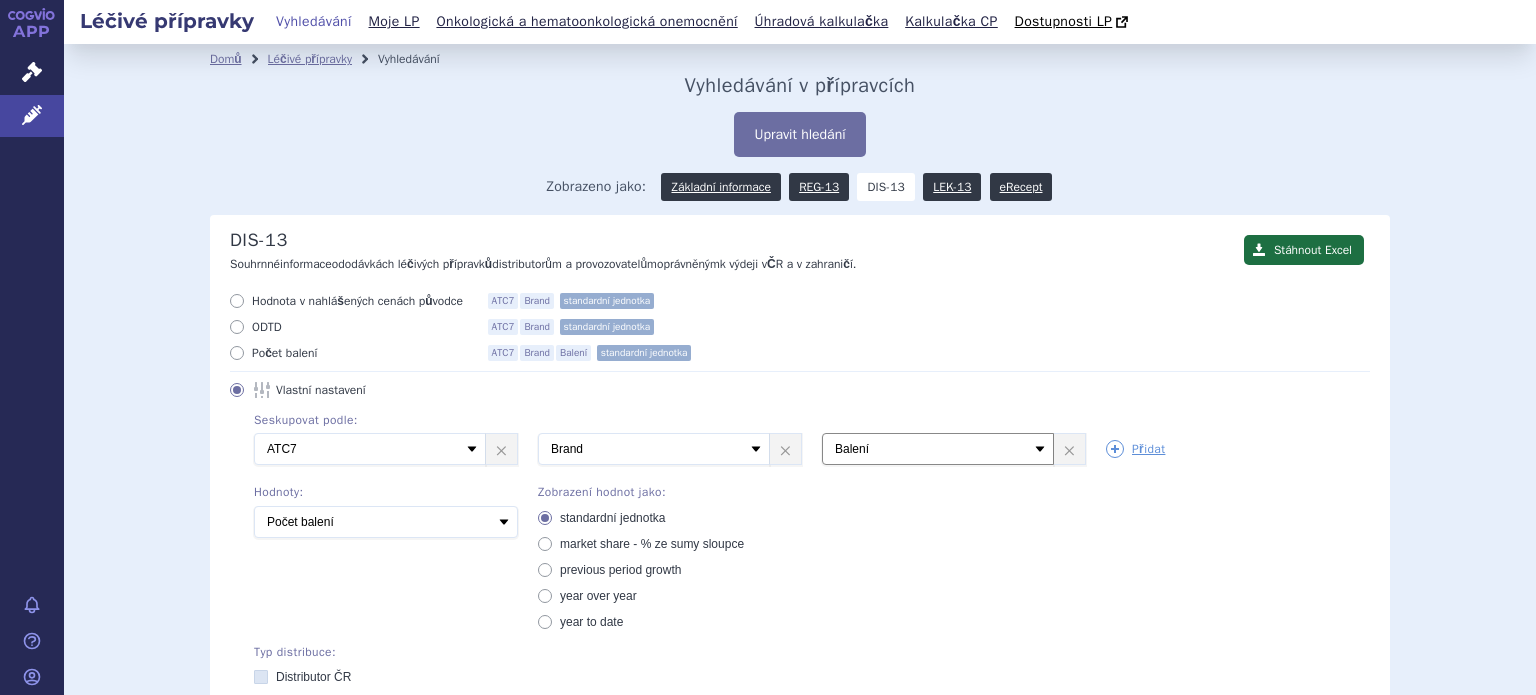 click on "Vyberte groupování
ATC3
ATC5
ATC7
Brand
Balení
SÚKL kód
MAH
VPOIS
Referenční skupina
Typ distribuce" at bounding box center (938, 449) 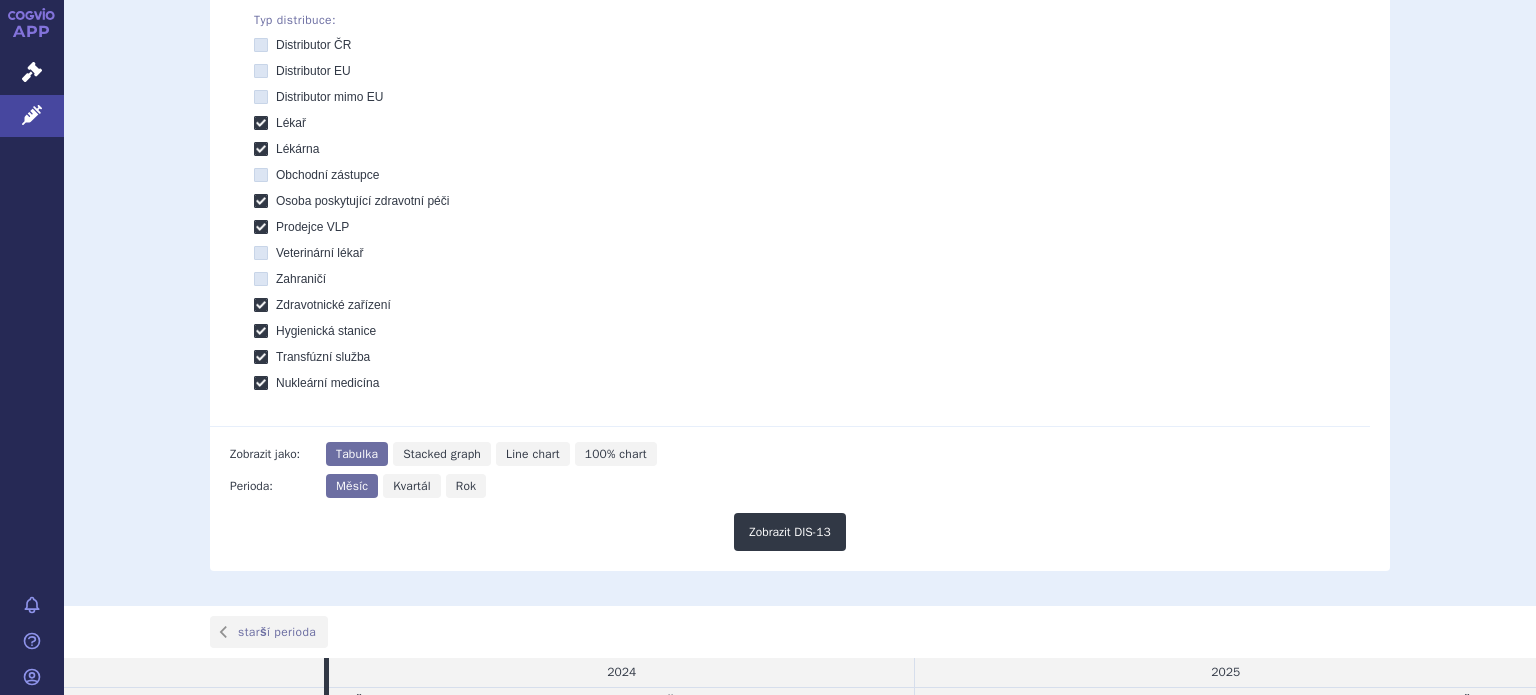 scroll, scrollTop: 800, scrollLeft: 0, axis: vertical 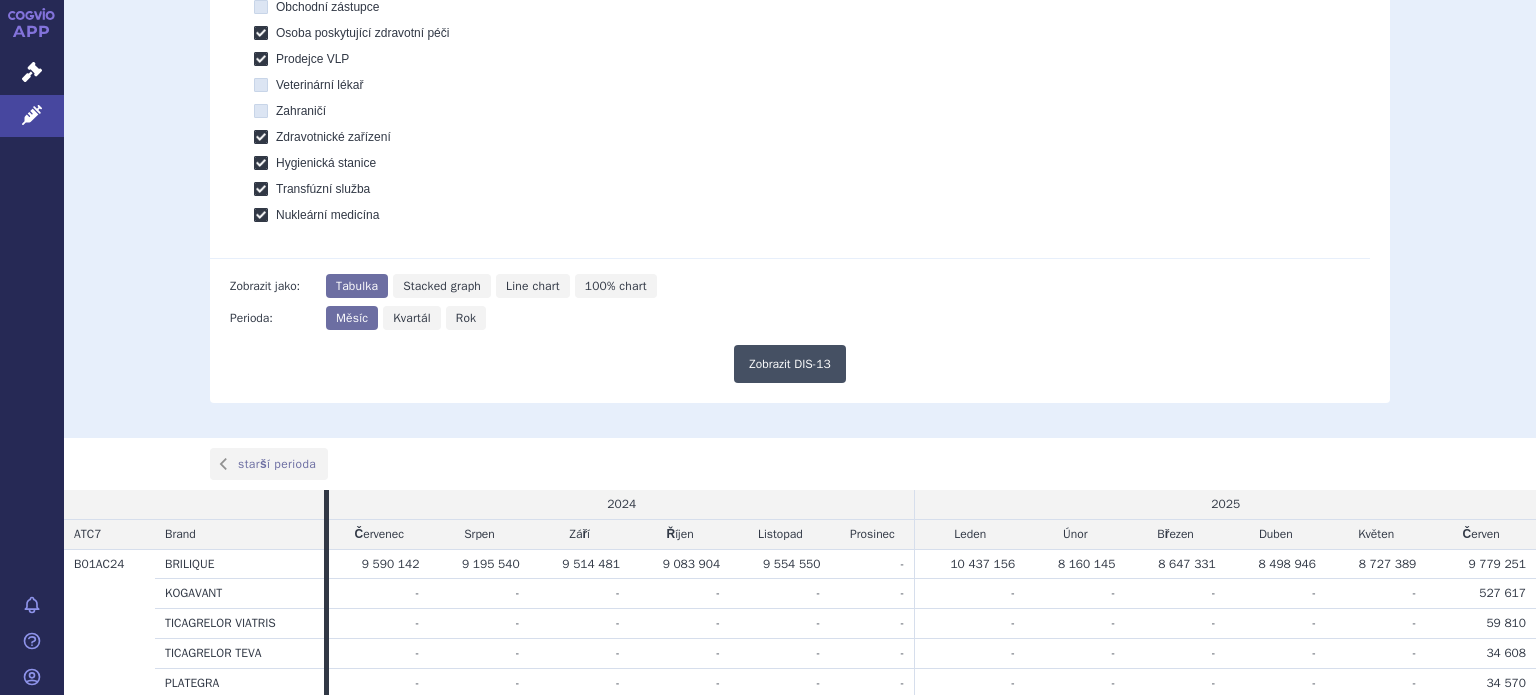 click on "Zobrazit DIS-13" at bounding box center (790, 364) 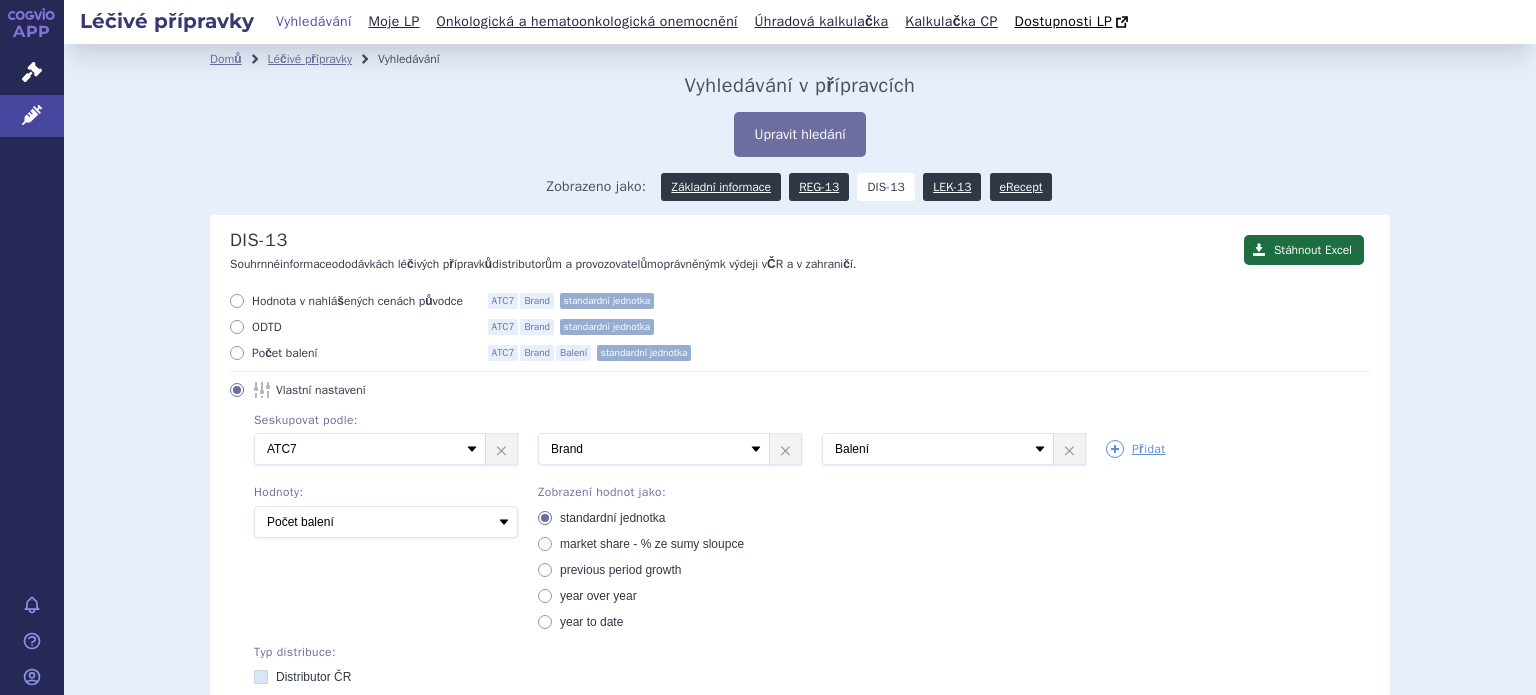 scroll, scrollTop: 0, scrollLeft: 0, axis: both 